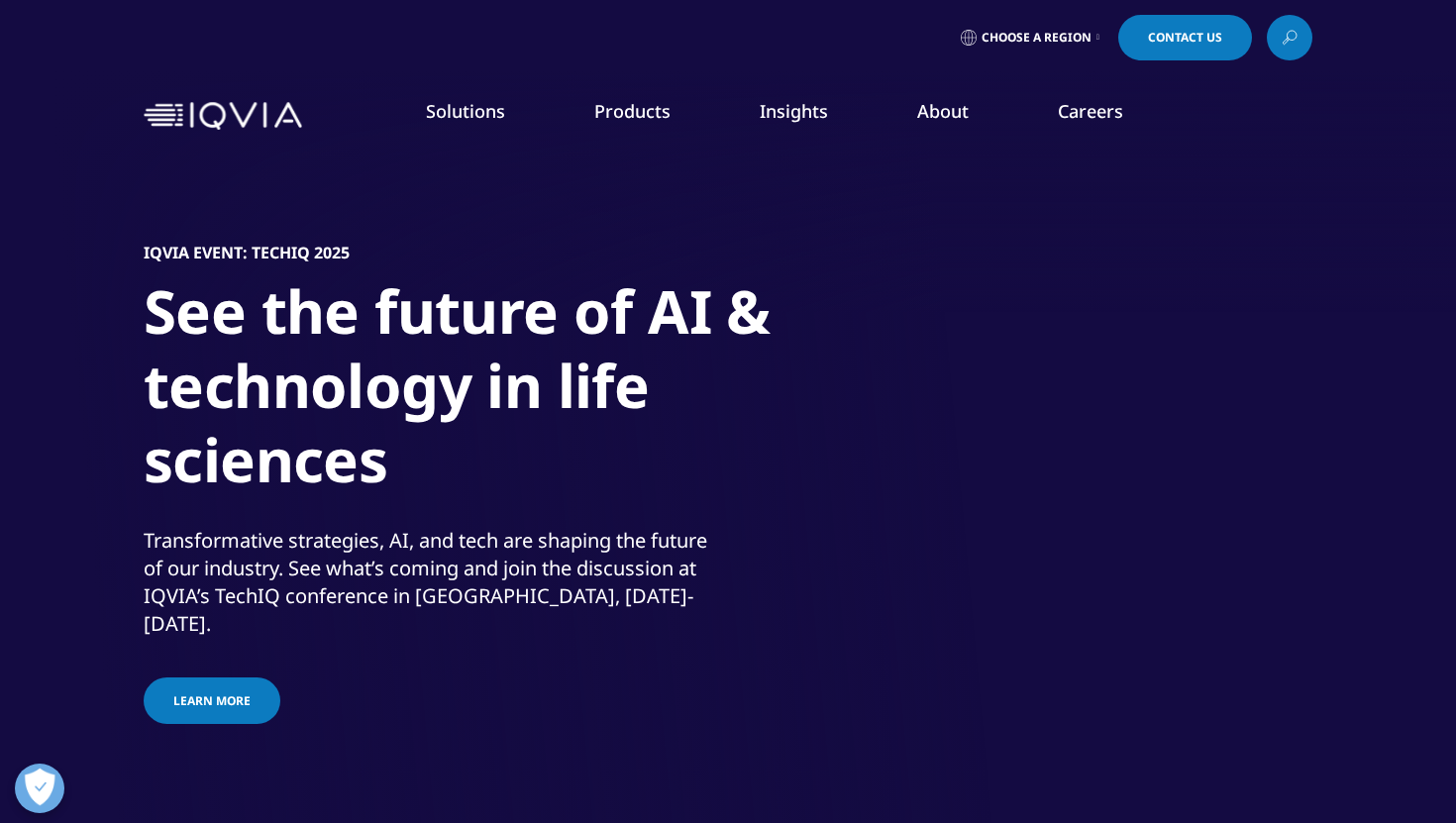scroll, scrollTop: 0, scrollLeft: 0, axis: both 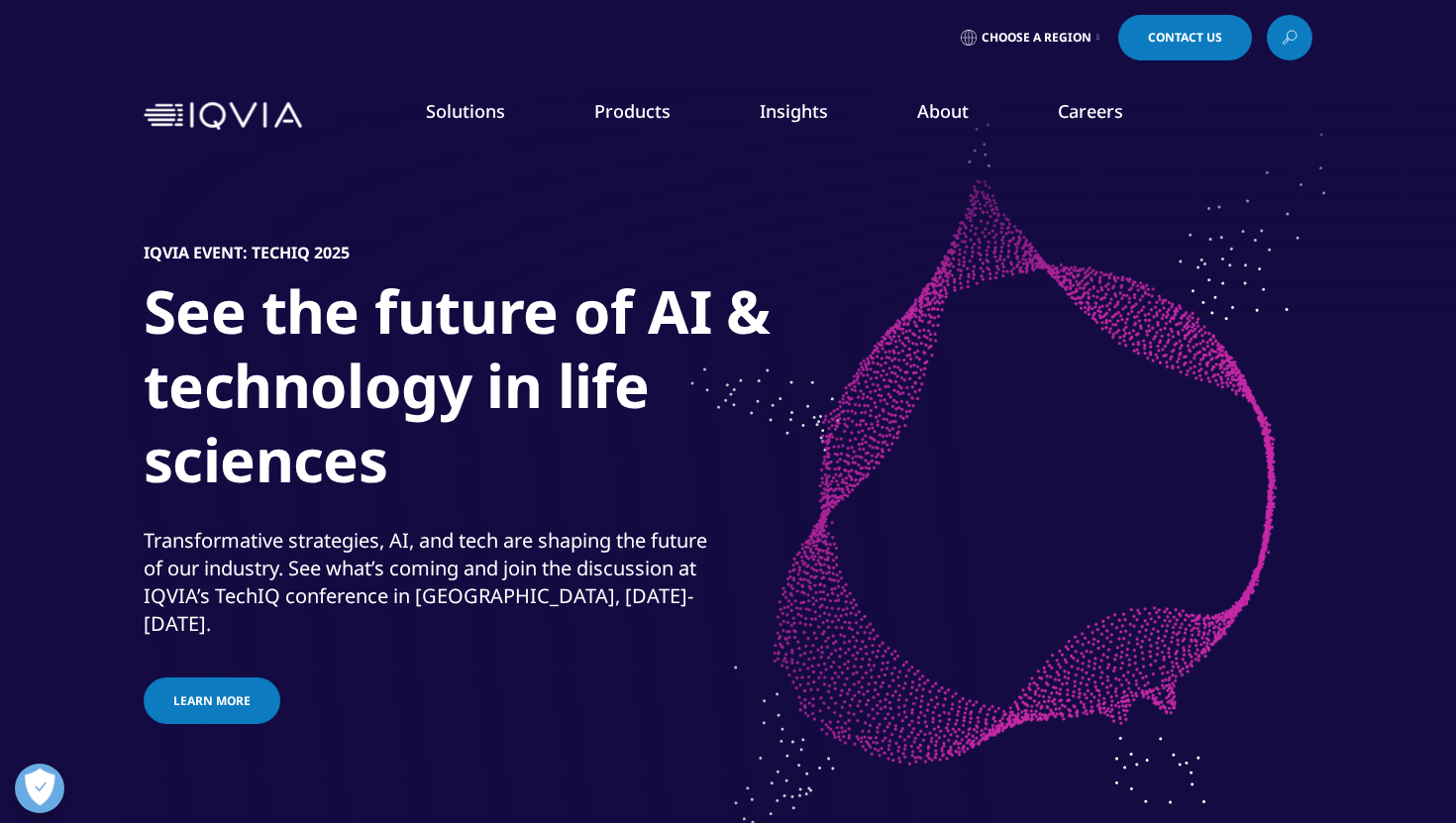 click on "IQVIA Event: TechIQ 2025​
See the future of AI & technology in life sciences​
Transformative strategies, AI, and tech are shaping the future of our industry. See what’s coming and join the discussion at IQVIA’s TechIQ conference in London, September 9-10.
Learn more" at bounding box center [728, 485] 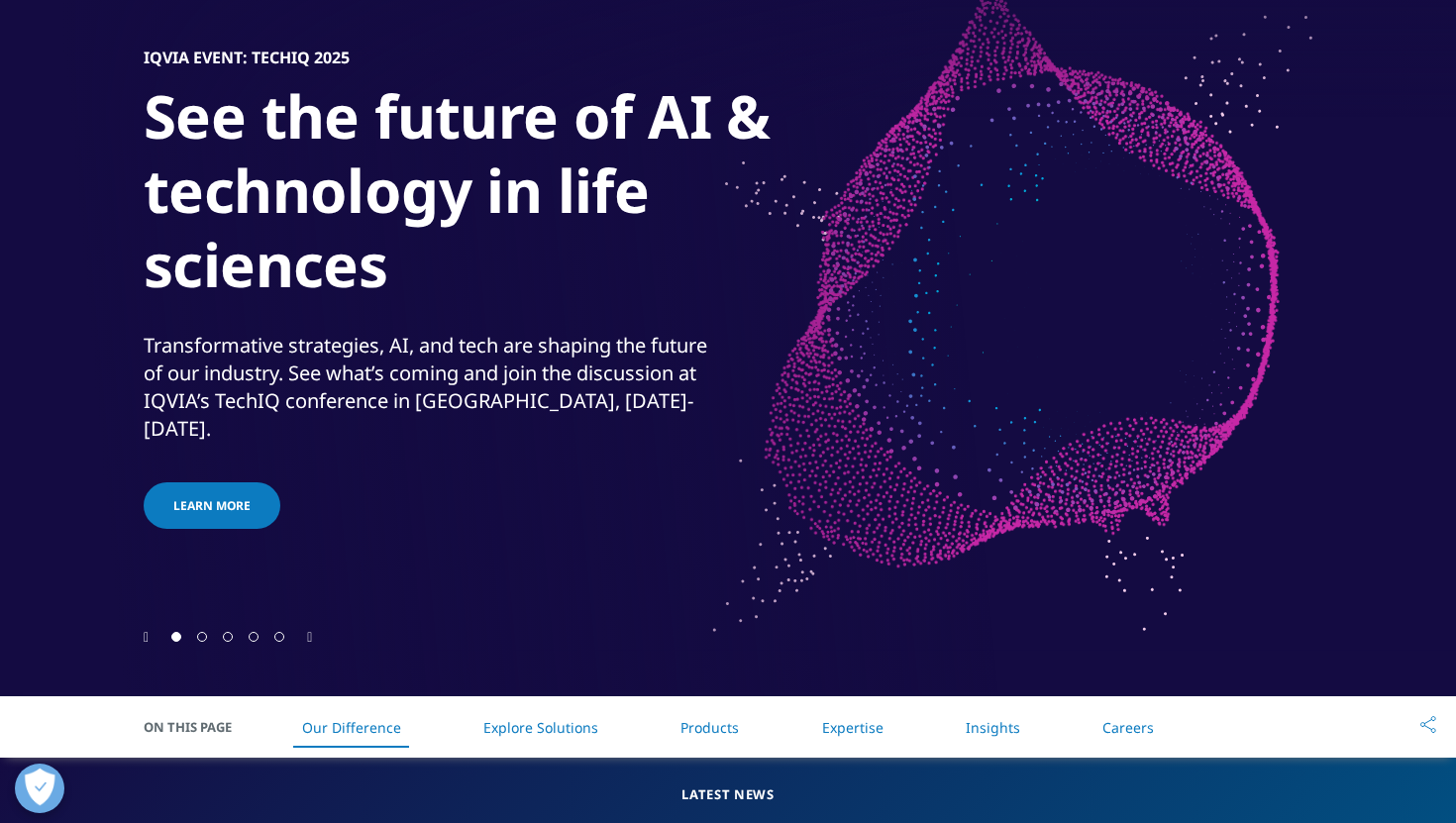 scroll, scrollTop: 333, scrollLeft: 0, axis: vertical 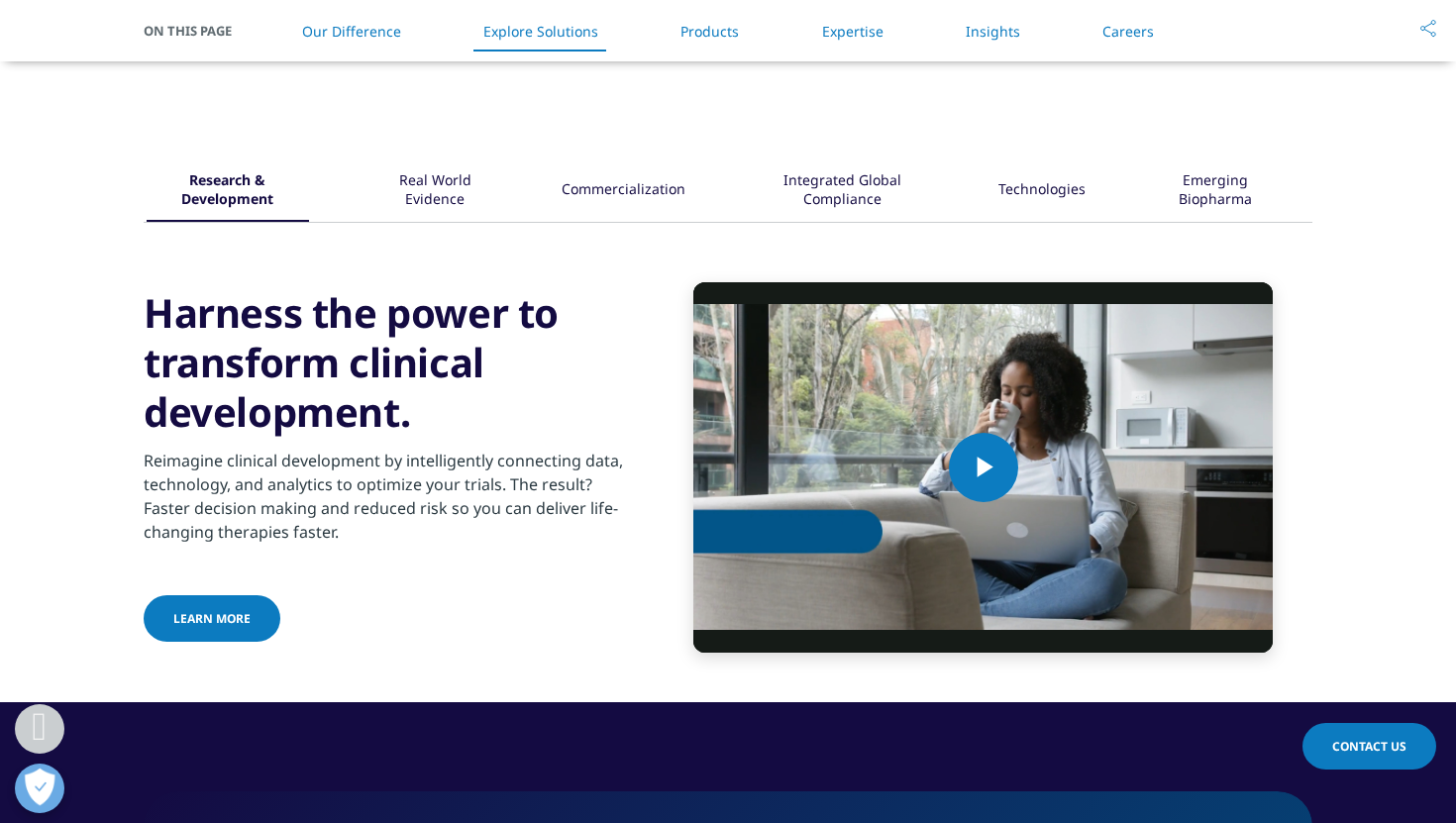click on "Harness the power to transform clinical development." at bounding box center (383, 362) 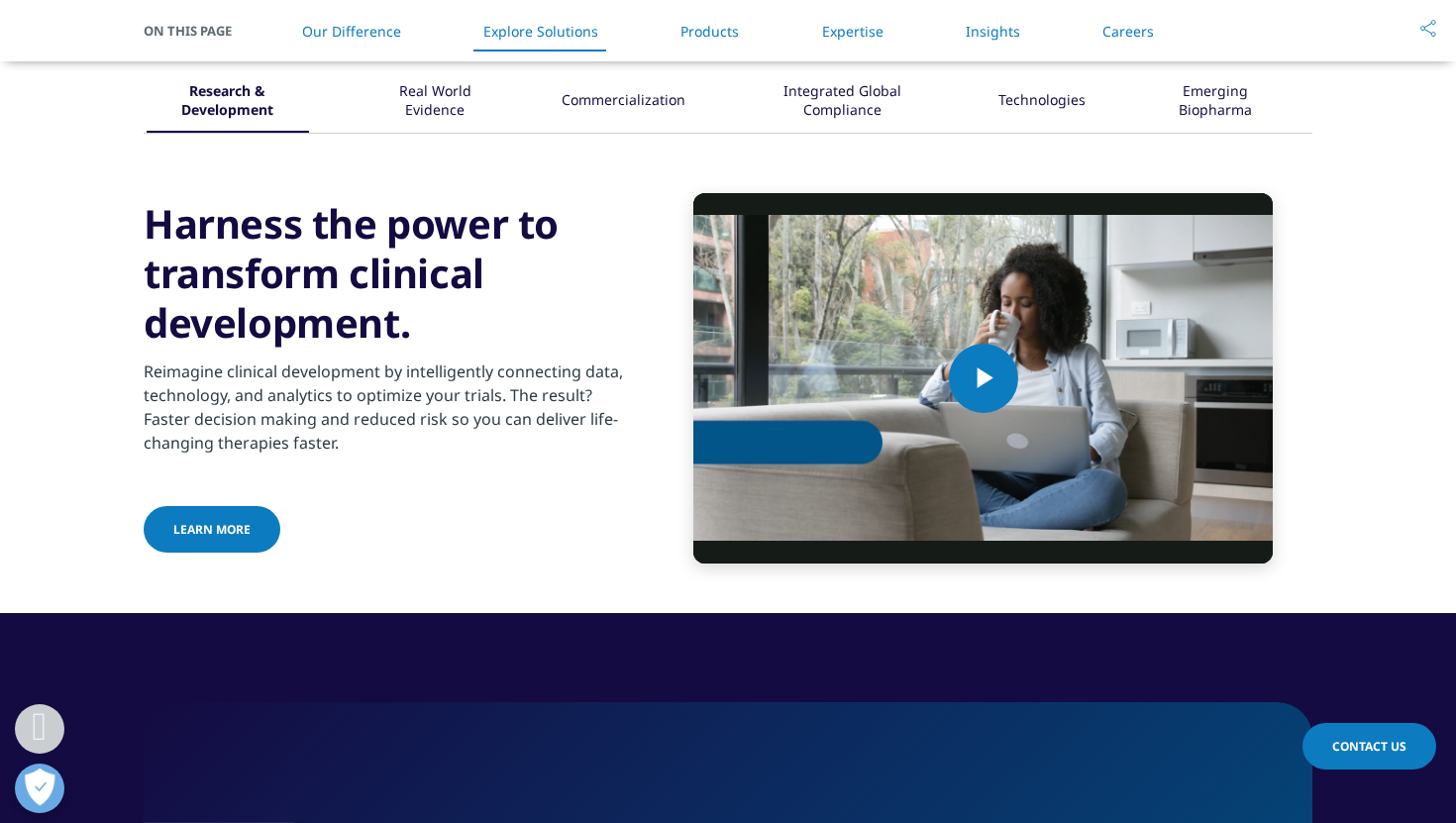 scroll, scrollTop: 2498, scrollLeft: 0, axis: vertical 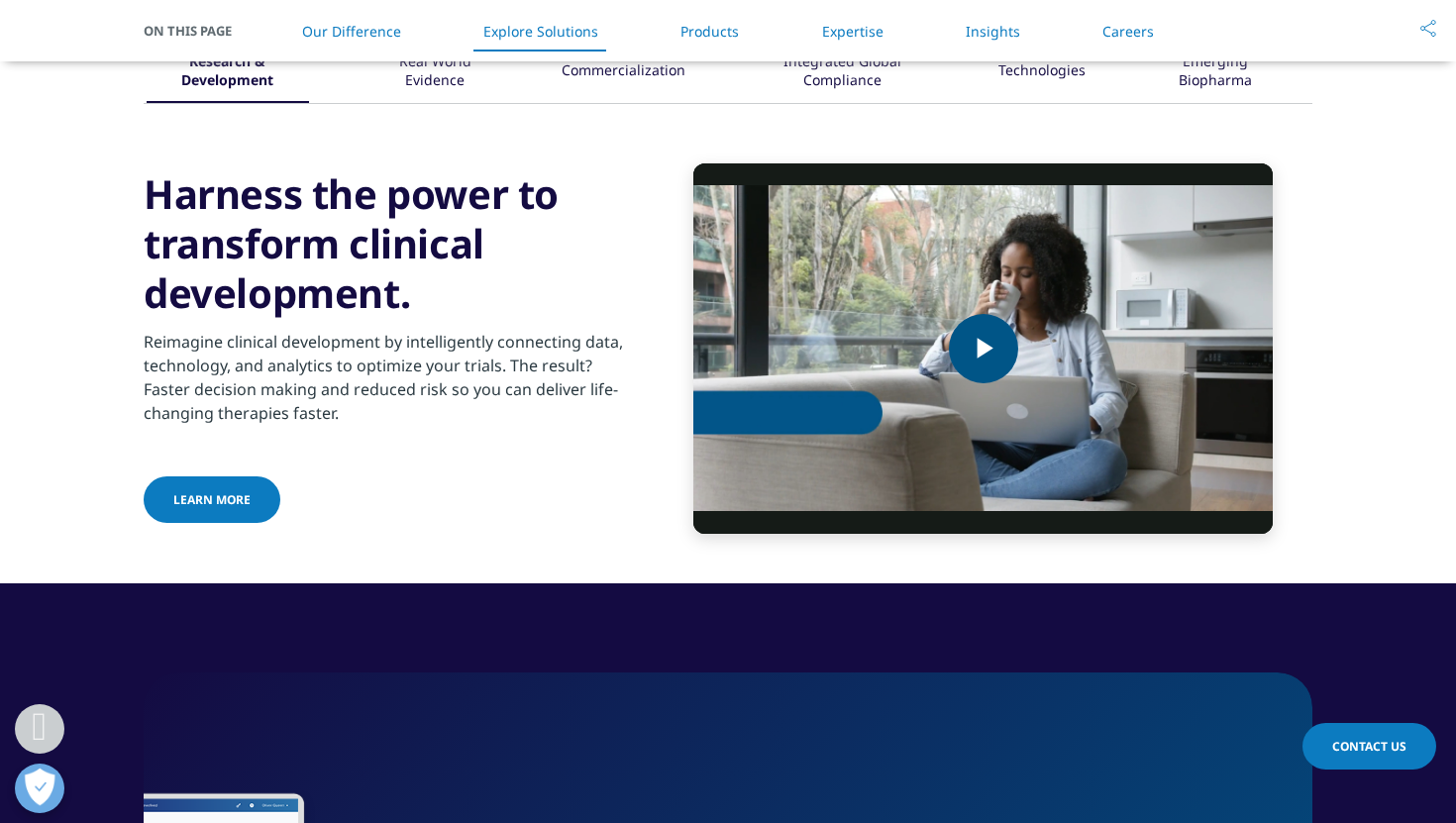 click at bounding box center [984, 349] 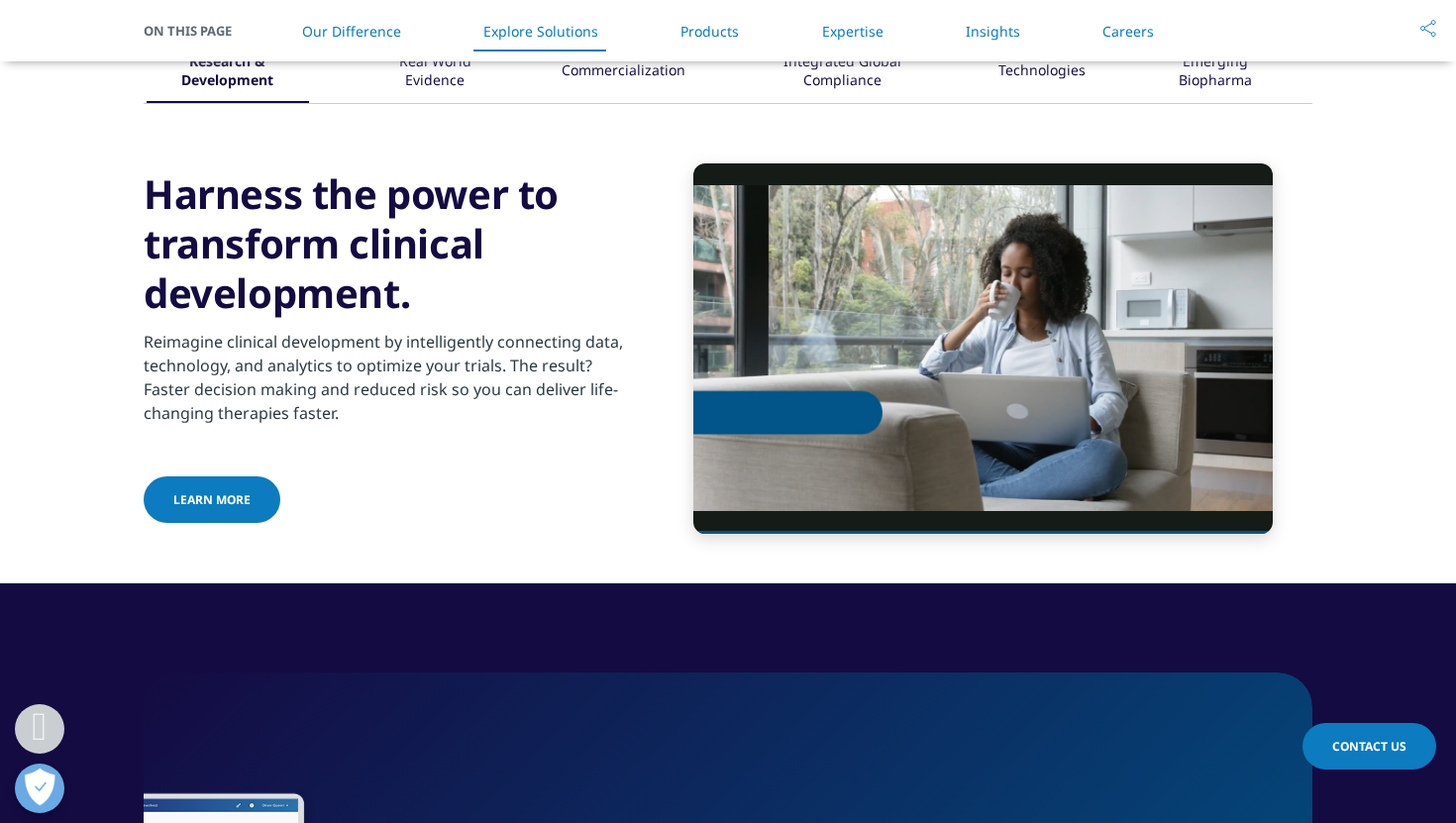 click on "Research & Development
Real World Evidence" at bounding box center [728, 287] 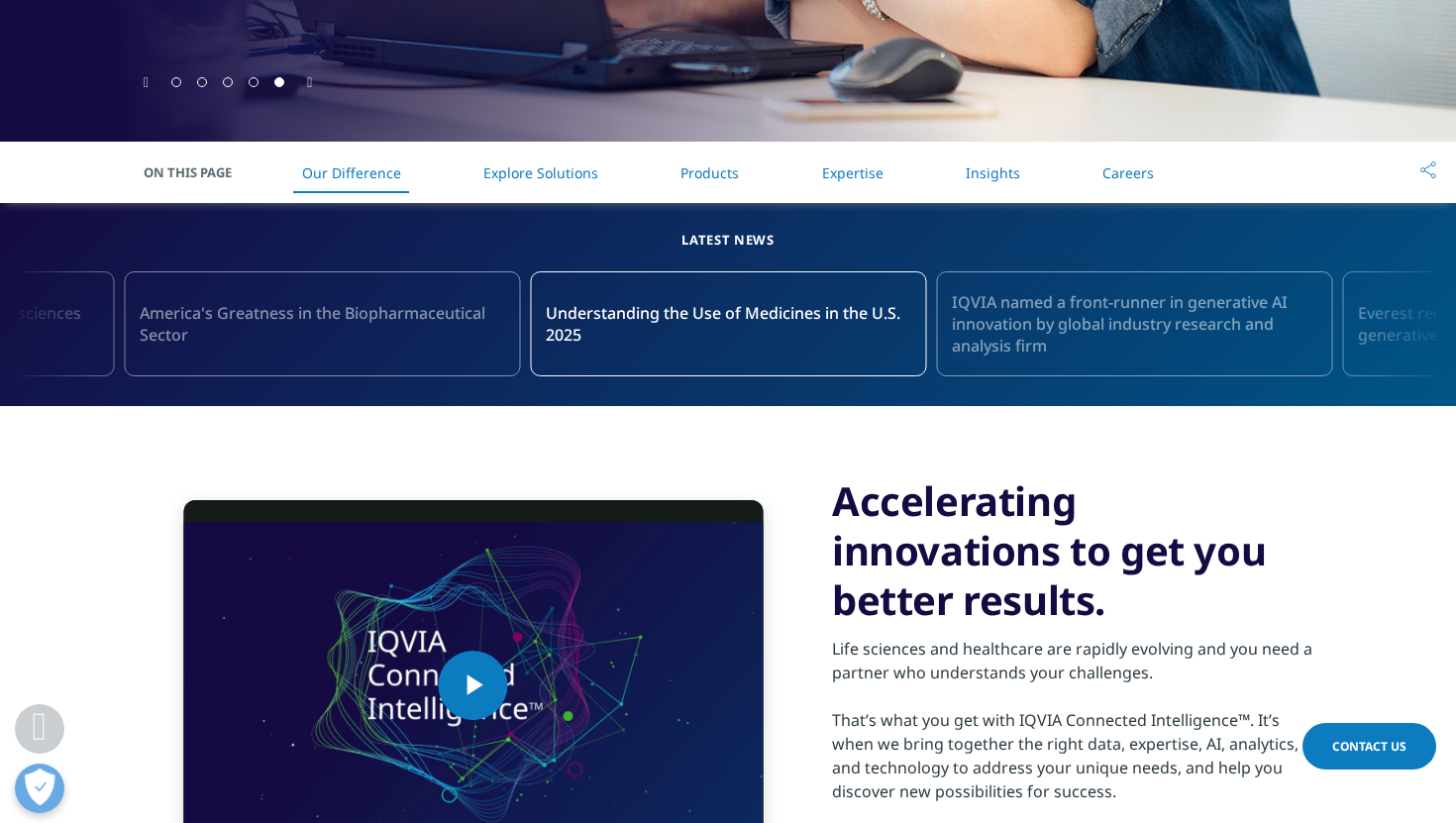 scroll, scrollTop: 588, scrollLeft: 0, axis: vertical 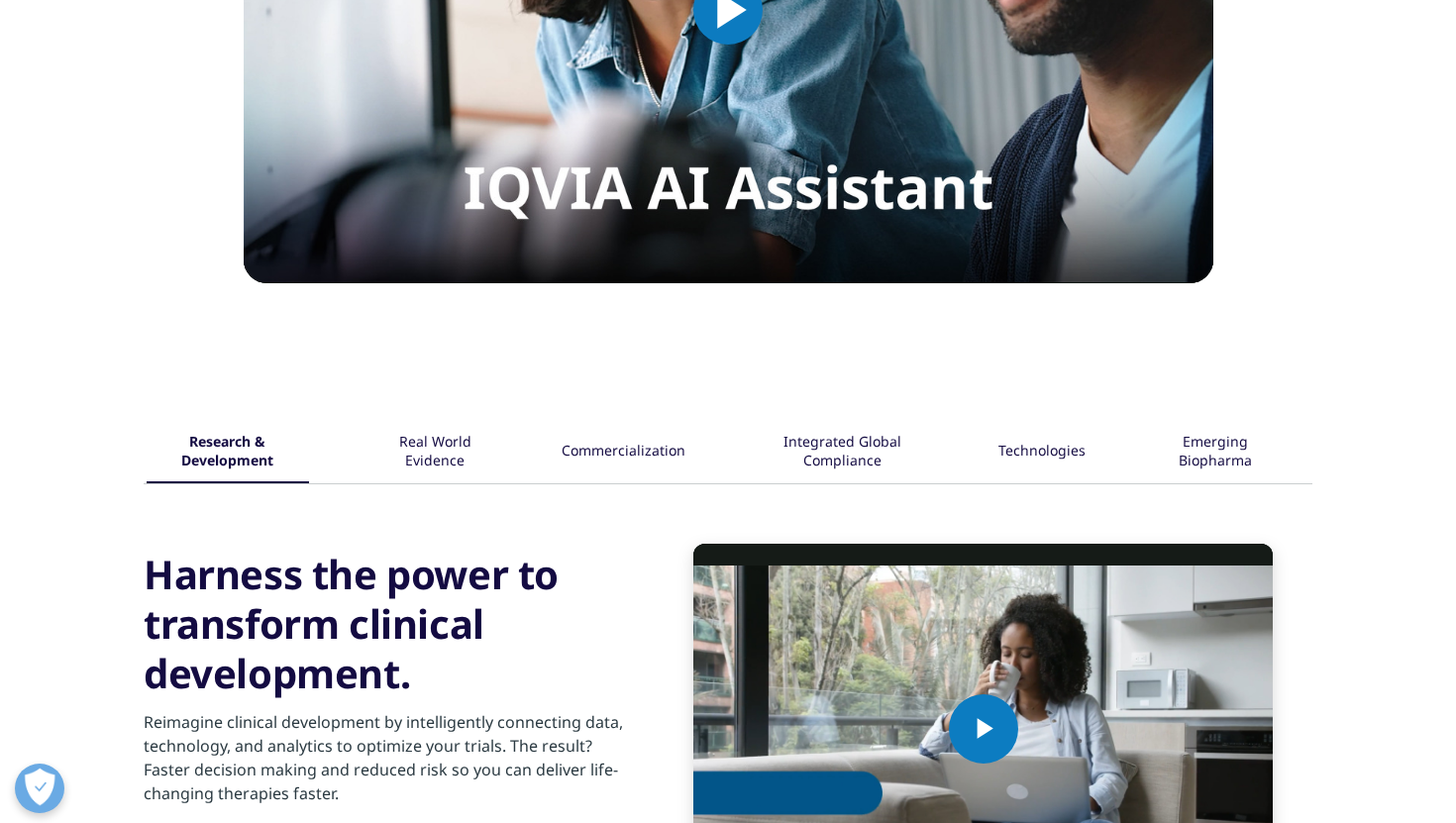 click on "Research & Development
Real World Evidence" at bounding box center [728, 668] 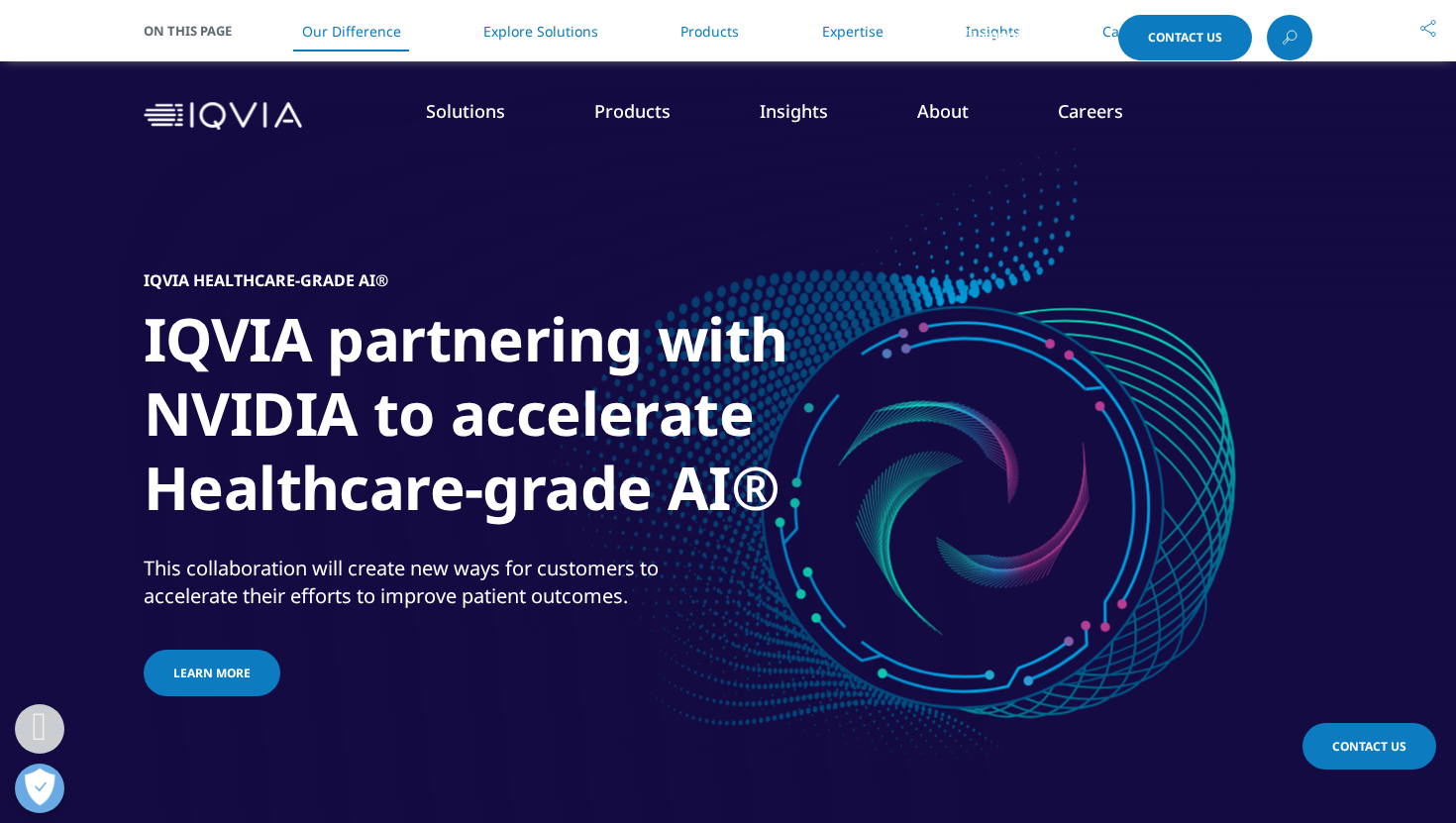 scroll, scrollTop: 2158, scrollLeft: 0, axis: vertical 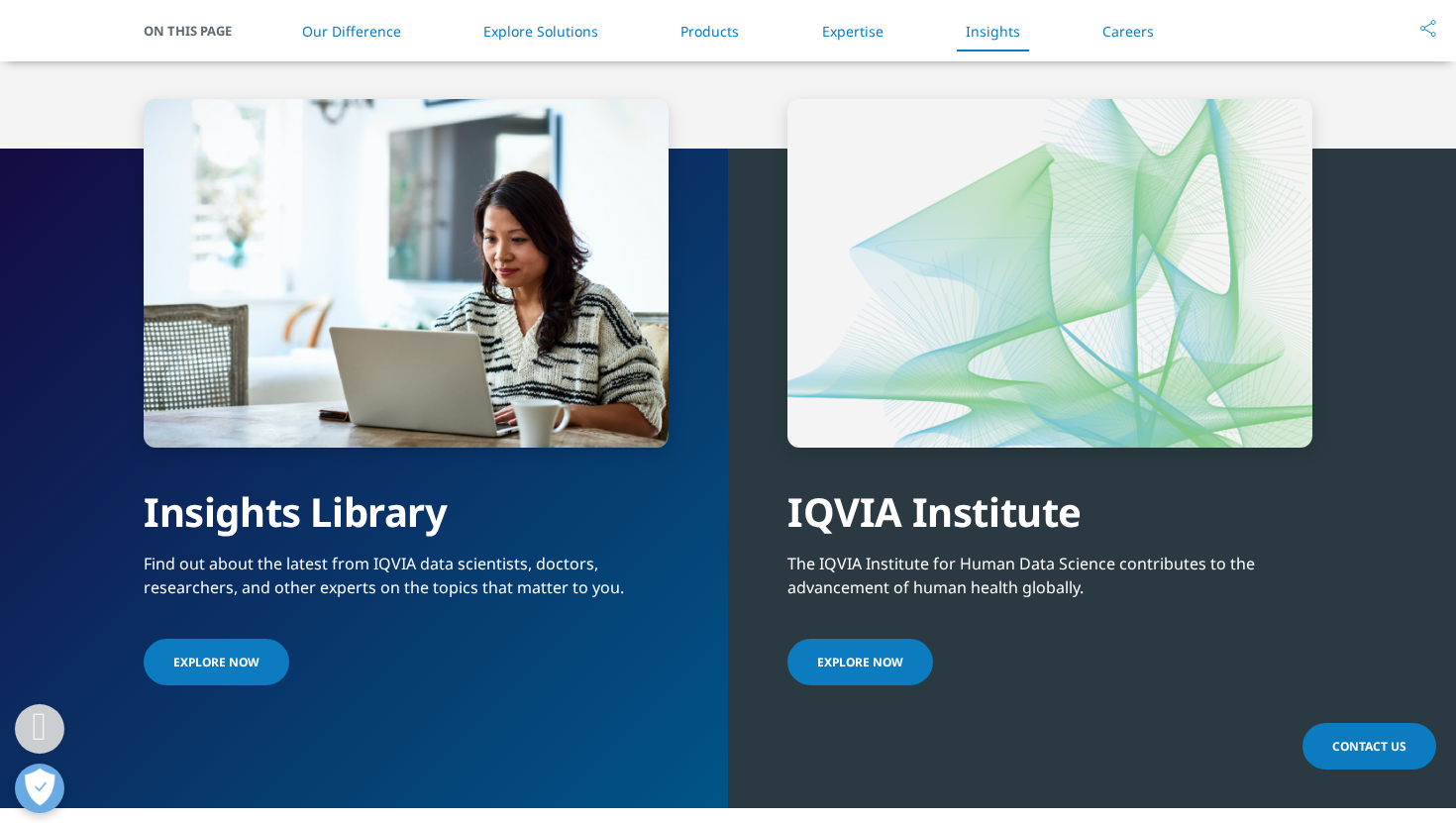 click on "Explore Now" at bounding box center [216, 662] 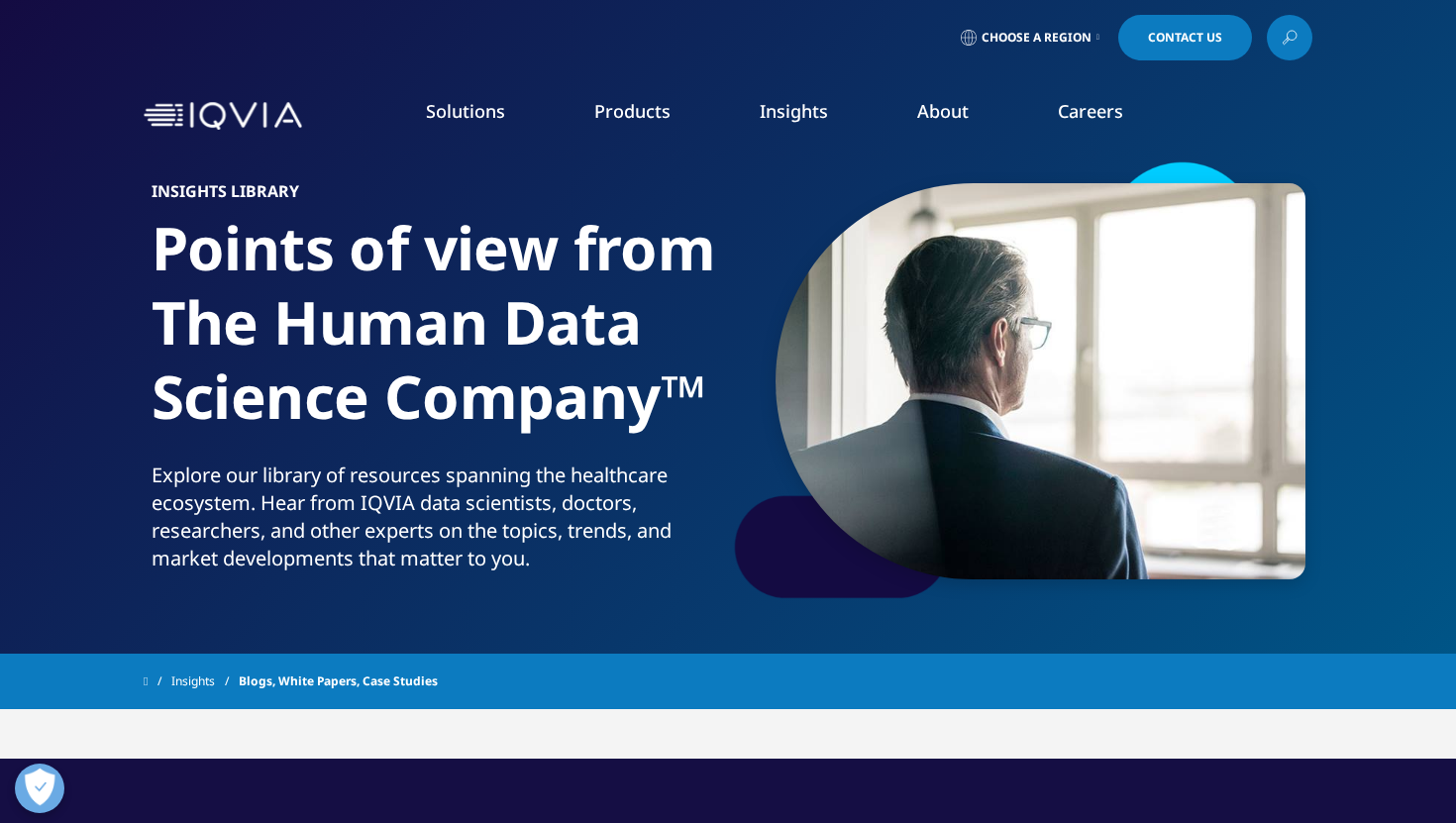 scroll, scrollTop: 0, scrollLeft: 0, axis: both 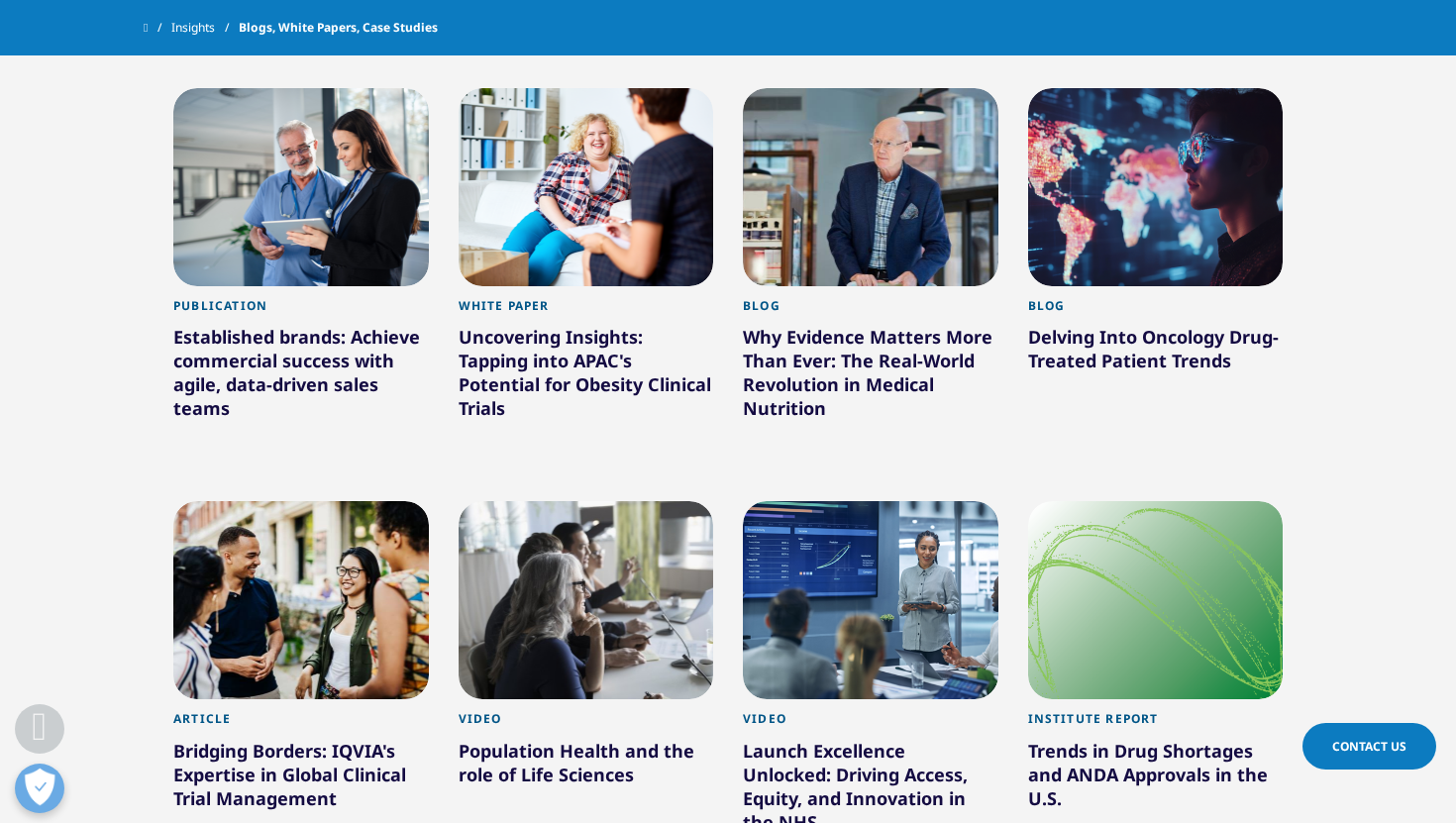 click on "Established brands: Achieve commercial success with agile, data-driven sales teams" at bounding box center (301, 376) 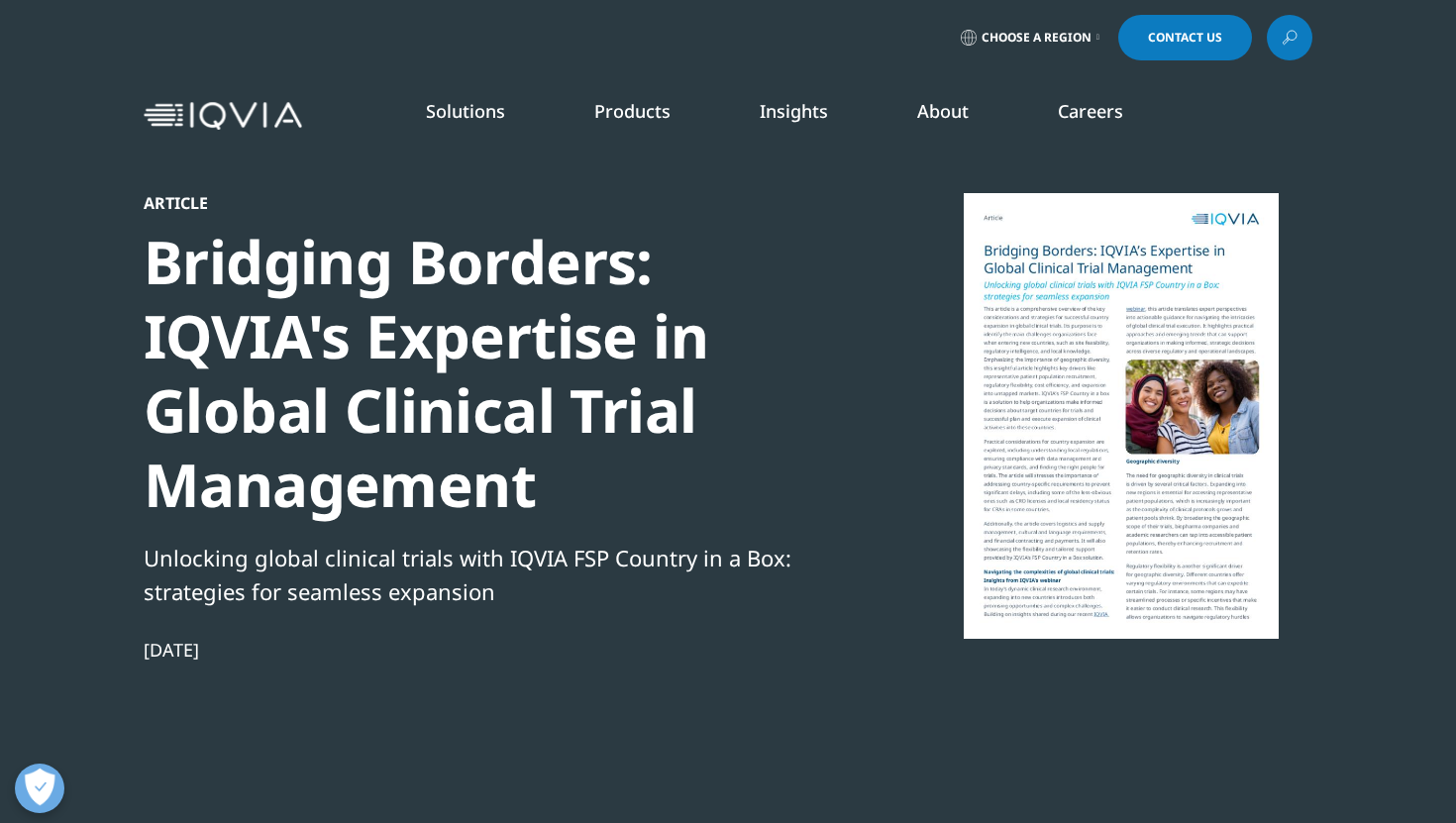 scroll, scrollTop: 0, scrollLeft: 0, axis: both 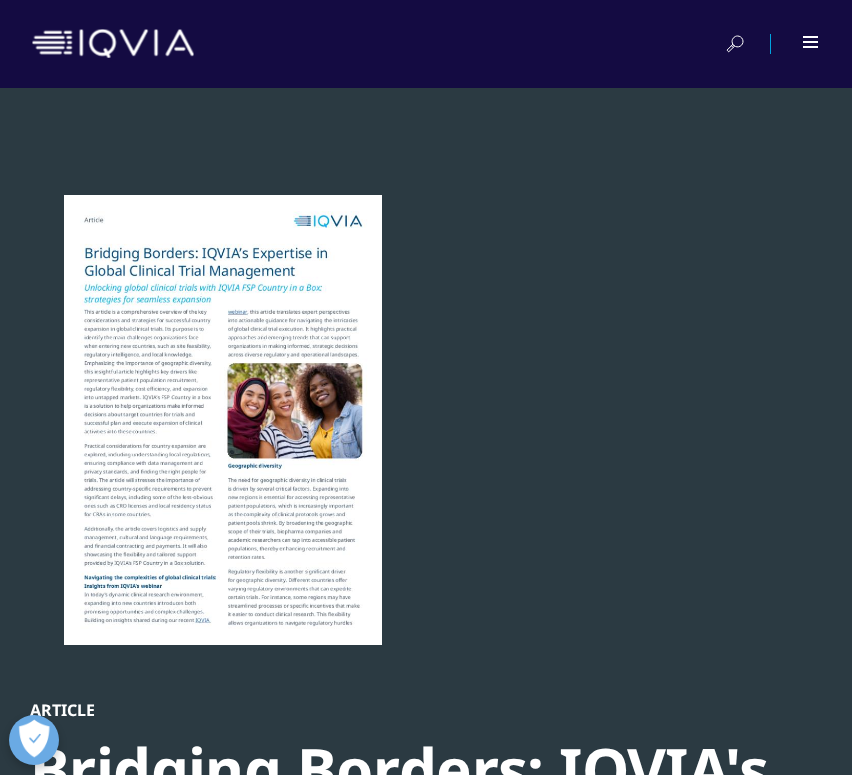 click at bounding box center (223, 420) 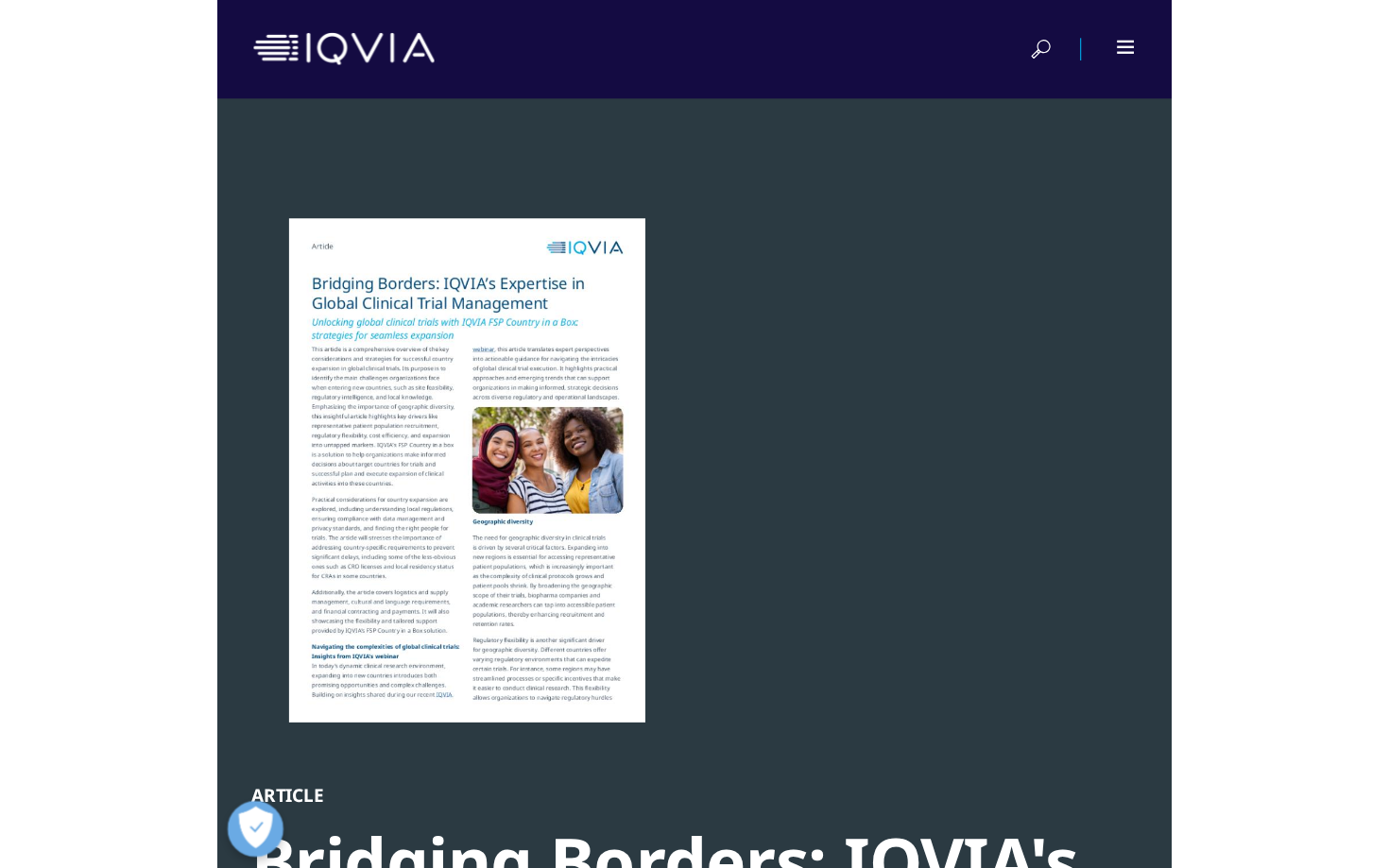 scroll, scrollTop: 9, scrollLeft: 9, axis: both 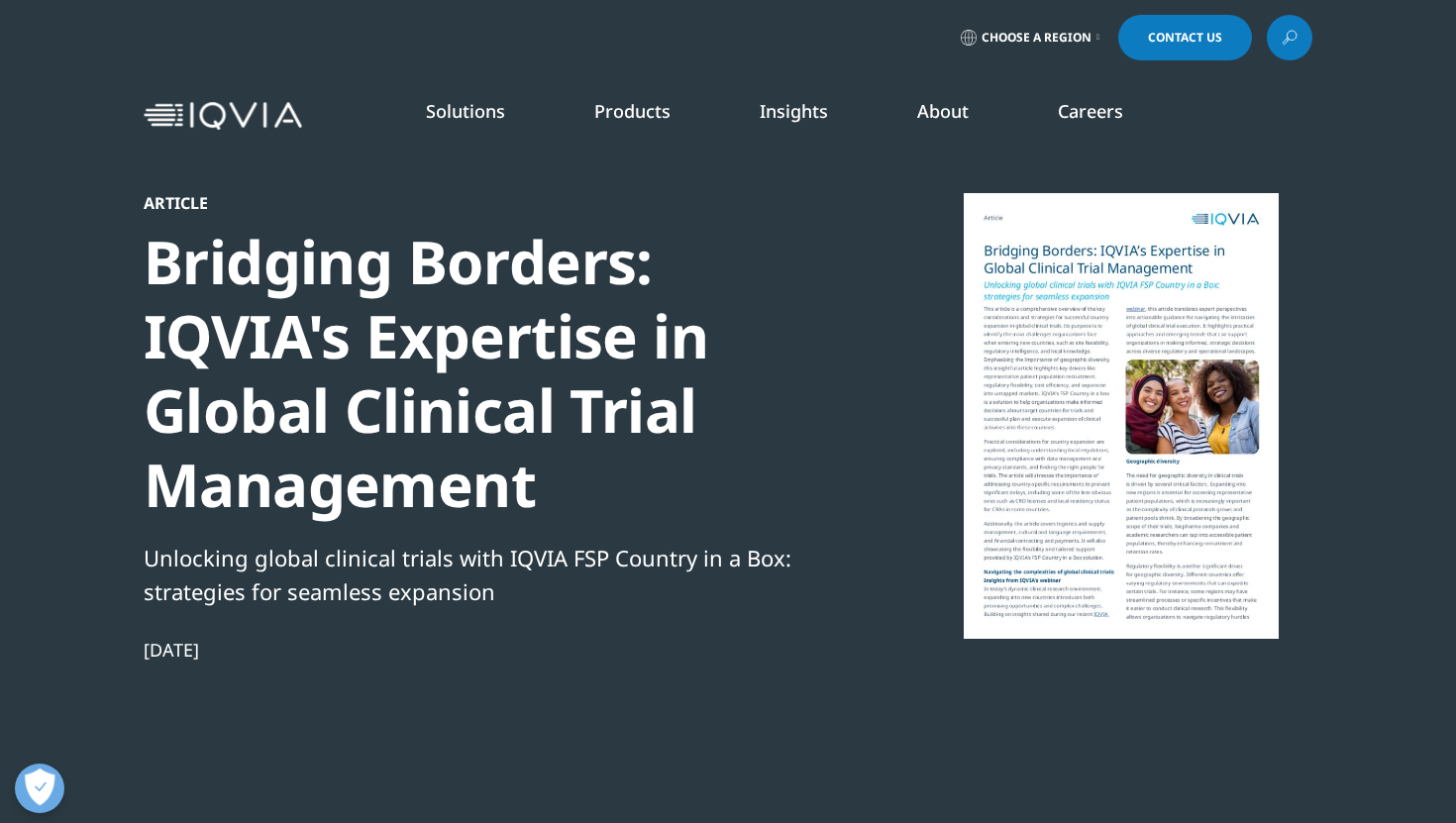 click on "Article
Bridging Borders: IQVIA's Expertise in Global Clinical Trial Management
Unlocking global clinical trials with IQVIA FSP Country in a Box: strategies for seamless expansion
Jul 10, 2025" at bounding box center [483, 526] 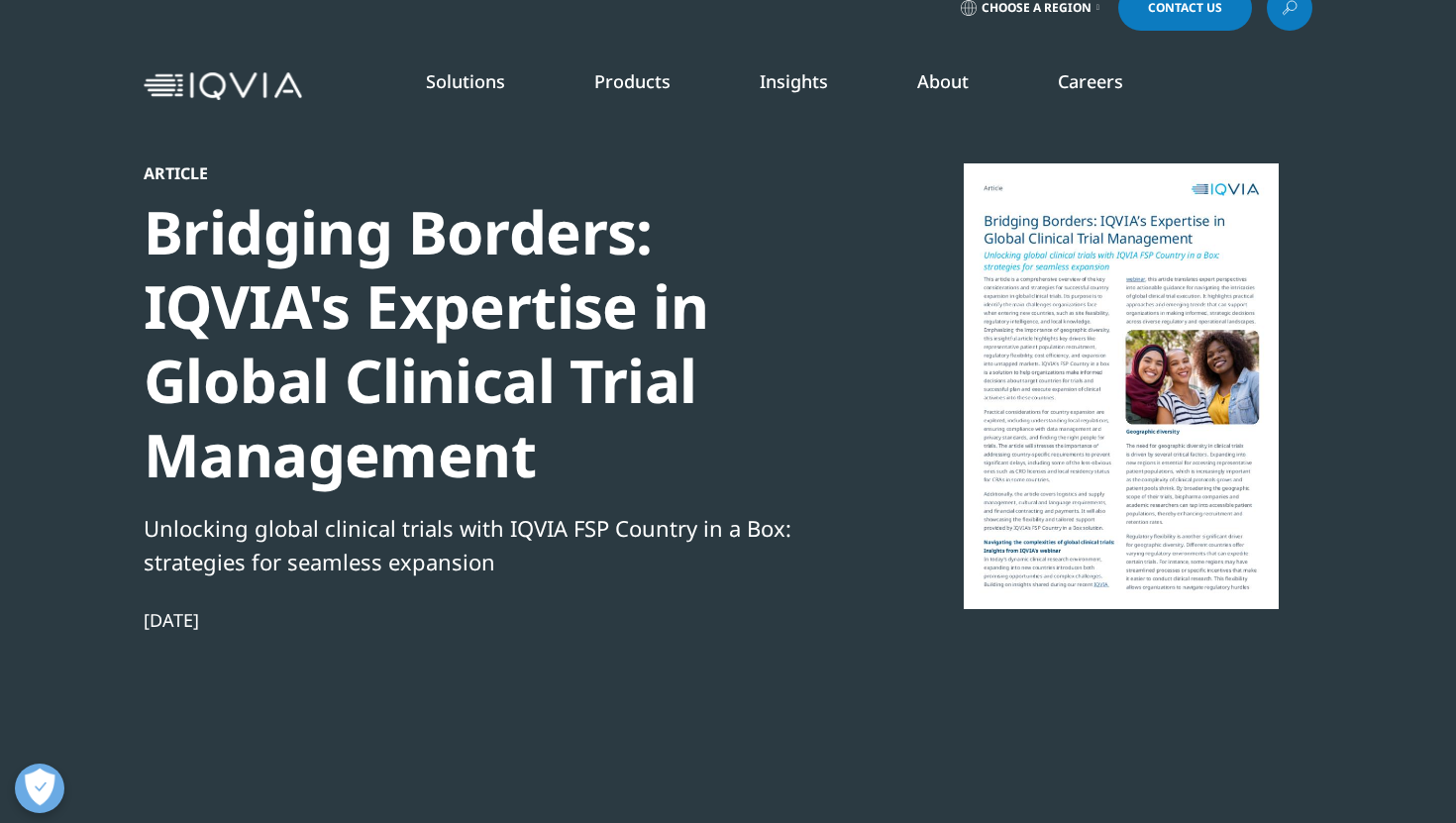scroll, scrollTop: 0, scrollLeft: 0, axis: both 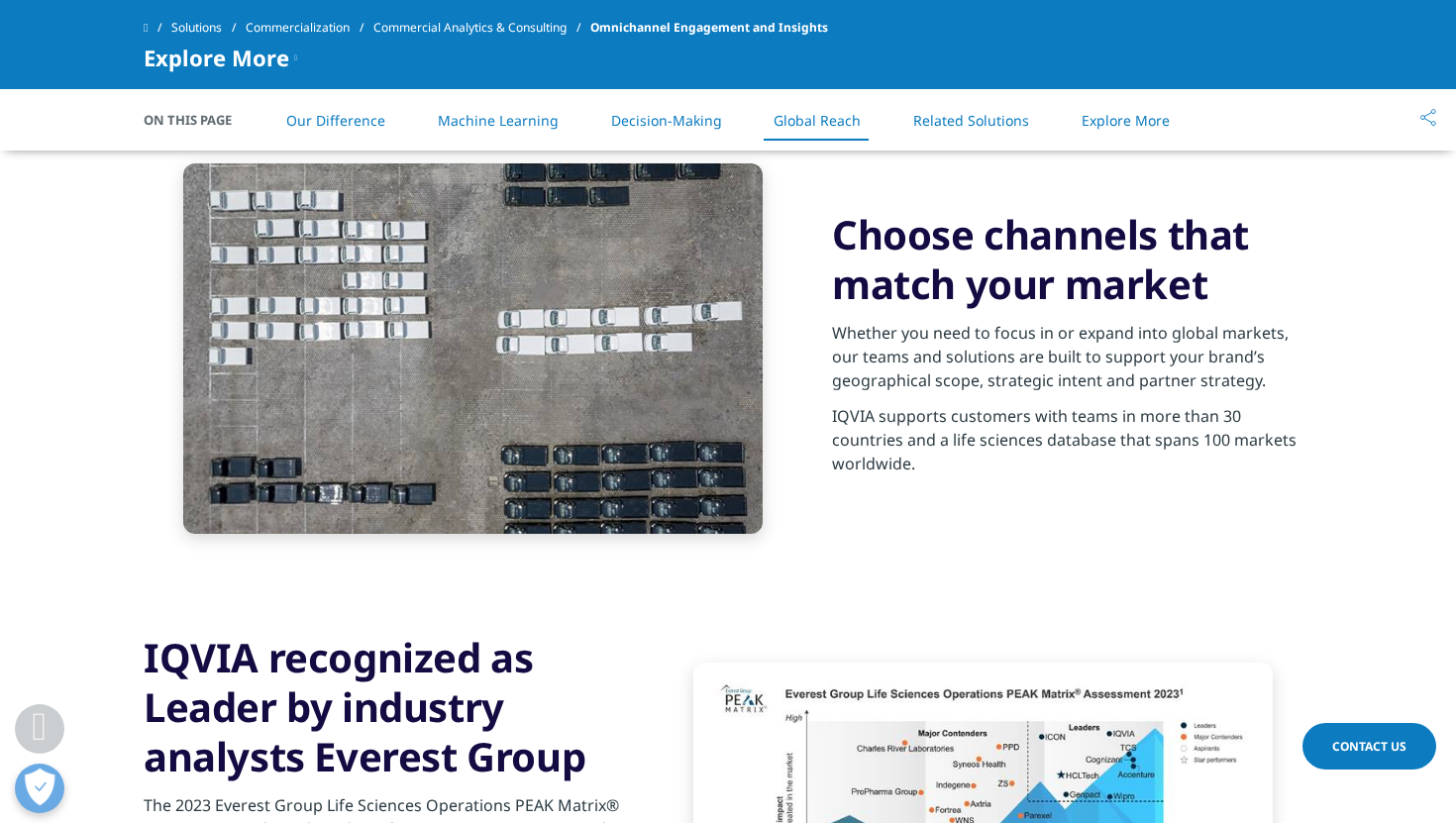 click on "Choose channels that match your market
Whether you need to focus in or expand into global markets, our teams and solutions are built to support your brand’s geographical scope, strategic intent and partner strategy.
IQVIA supports customers with teams in more than 30 countries and a life sciences database that spans 100 markets worldwide." at bounding box center [728, 349] 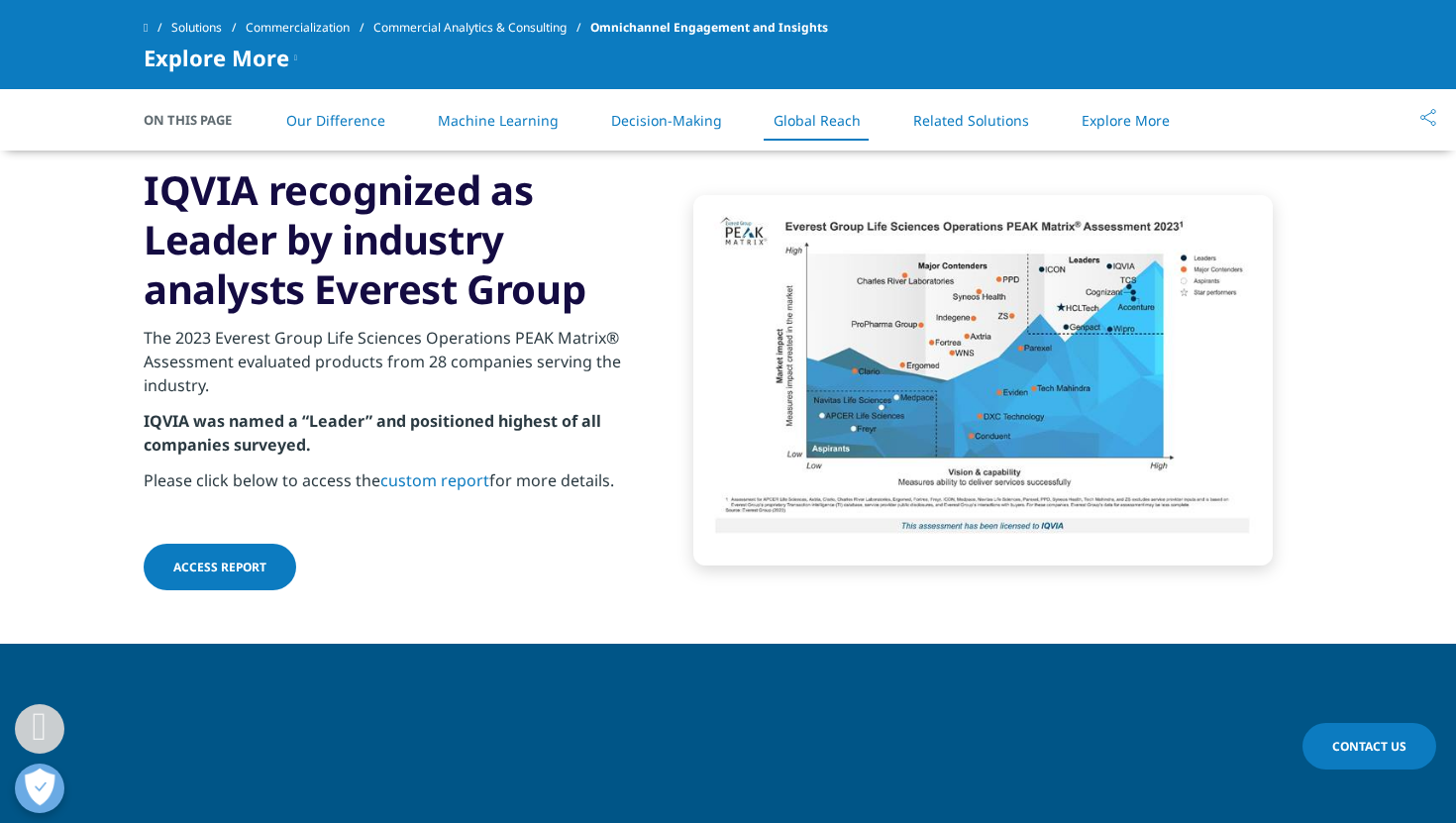 scroll, scrollTop: 2694, scrollLeft: 0, axis: vertical 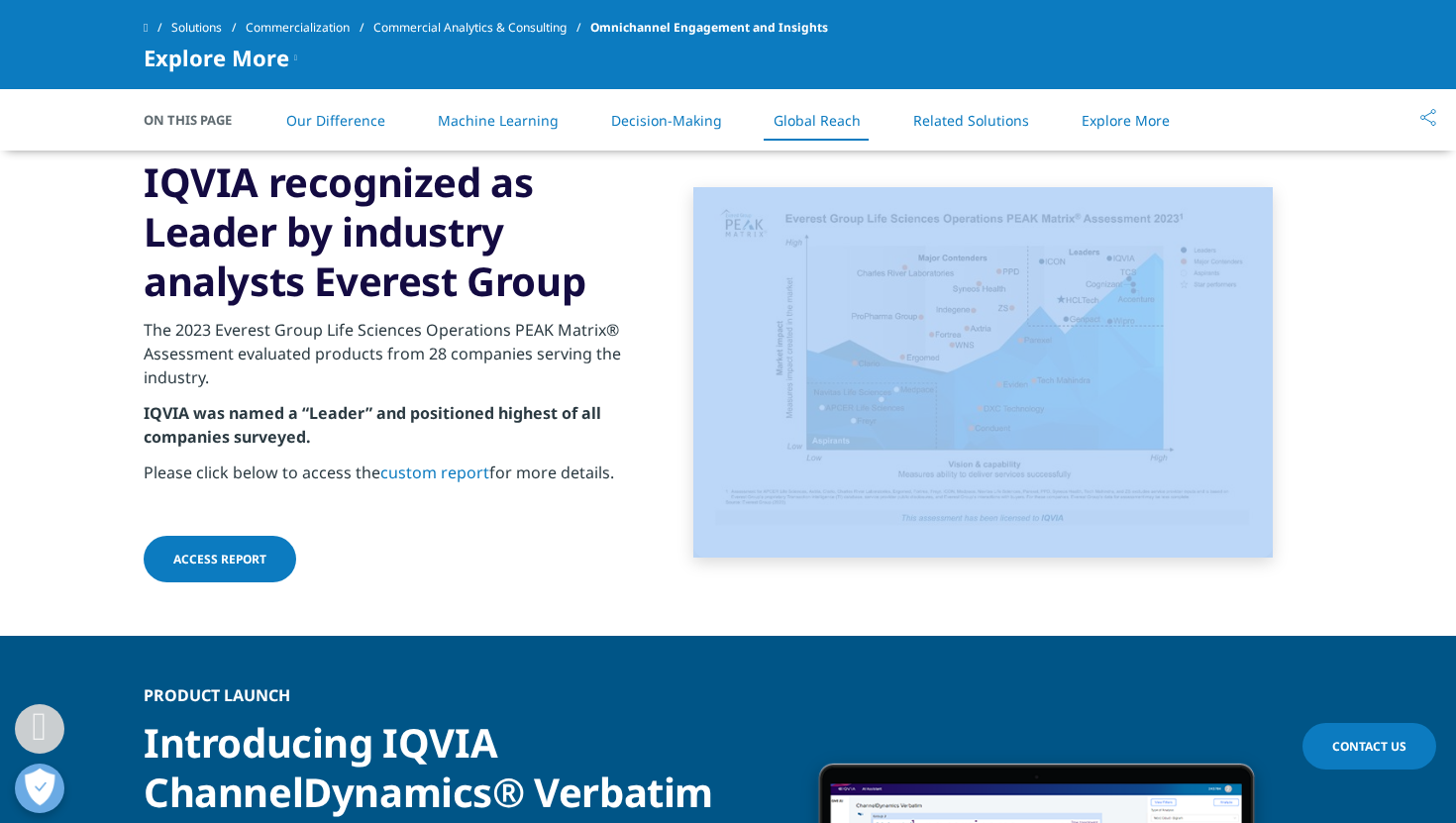 drag, startPoint x: 147, startPoint y: 188, endPoint x: 662, endPoint y: 296, distance: 526.2024 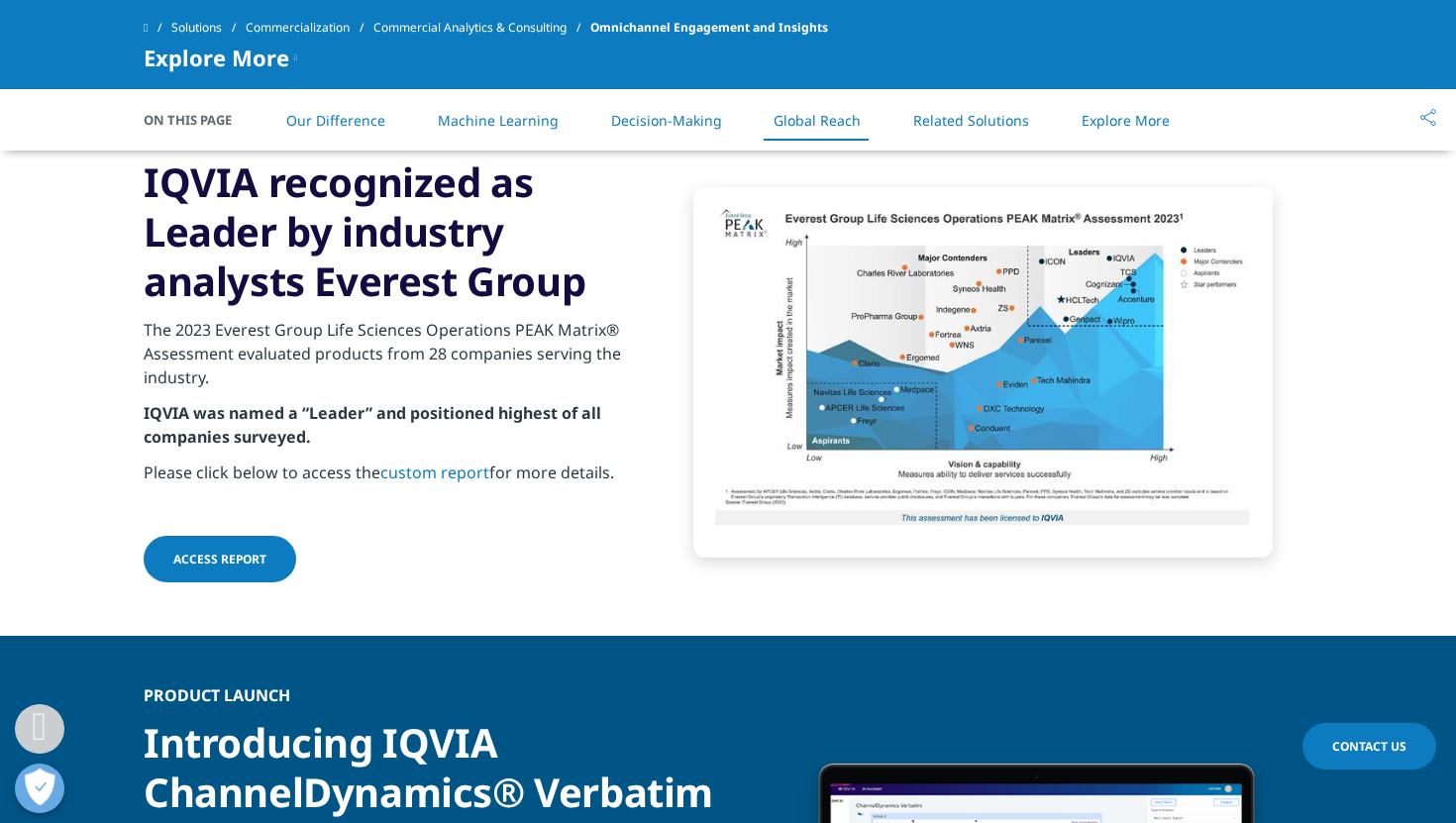 click on "ACCESS REPORT" at bounding box center (383, 561) 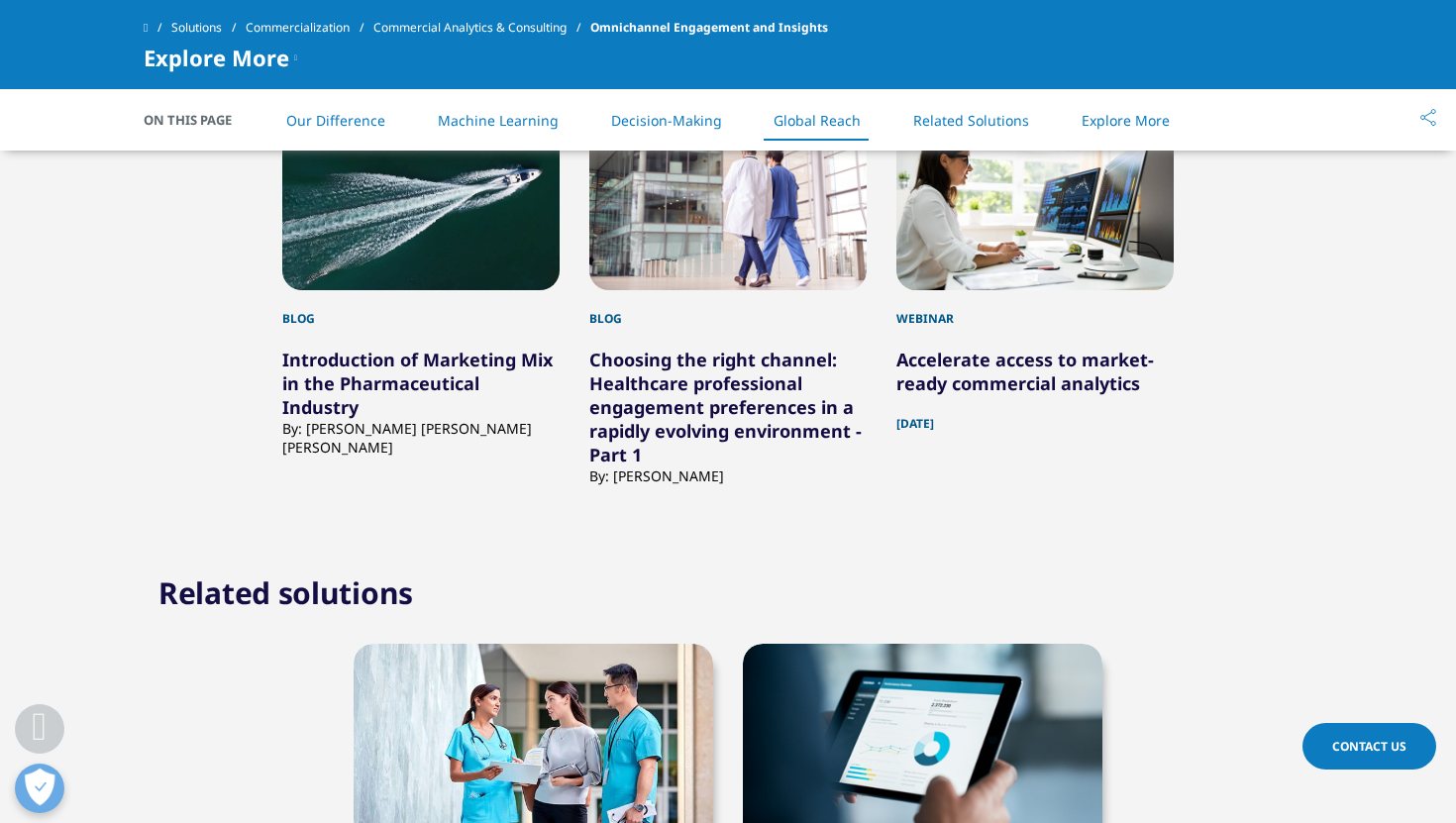 scroll, scrollTop: 4397, scrollLeft: 0, axis: vertical 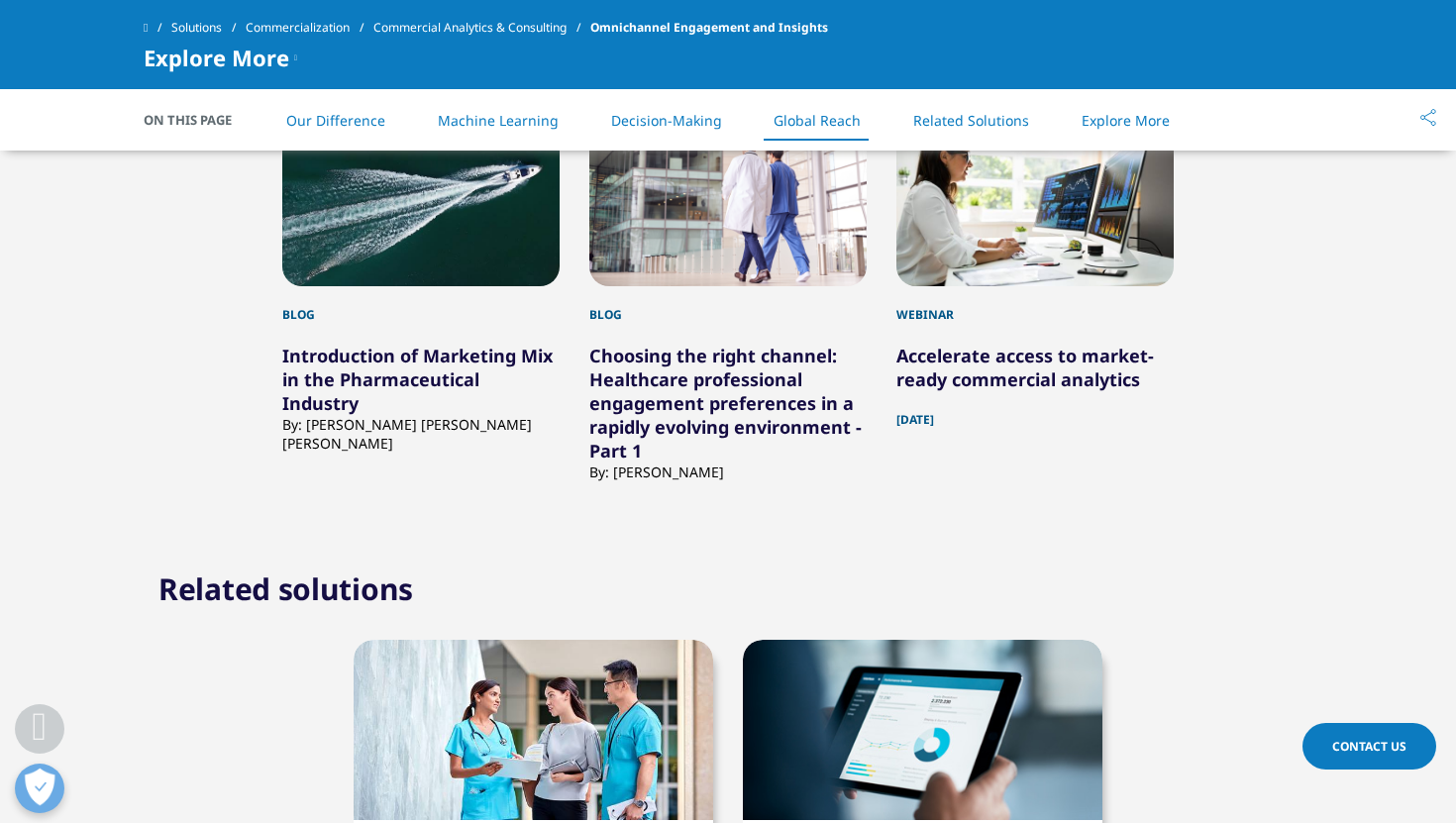 click on "Choosing the right channel: Healthcare professional engagement preferences in a rapidly evolving environment - Part 1" at bounding box center (725, 403) 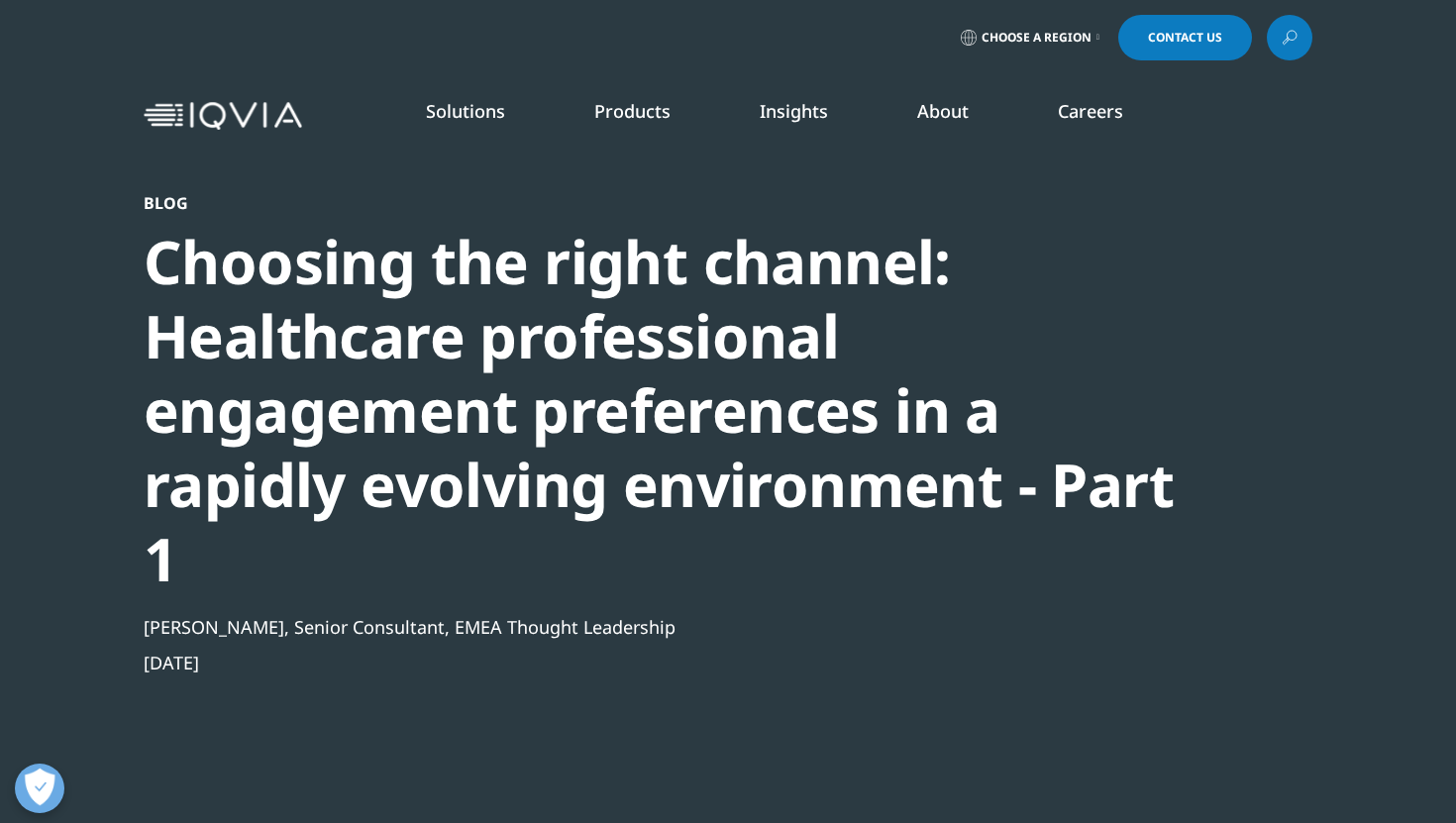 scroll, scrollTop: 0, scrollLeft: 0, axis: both 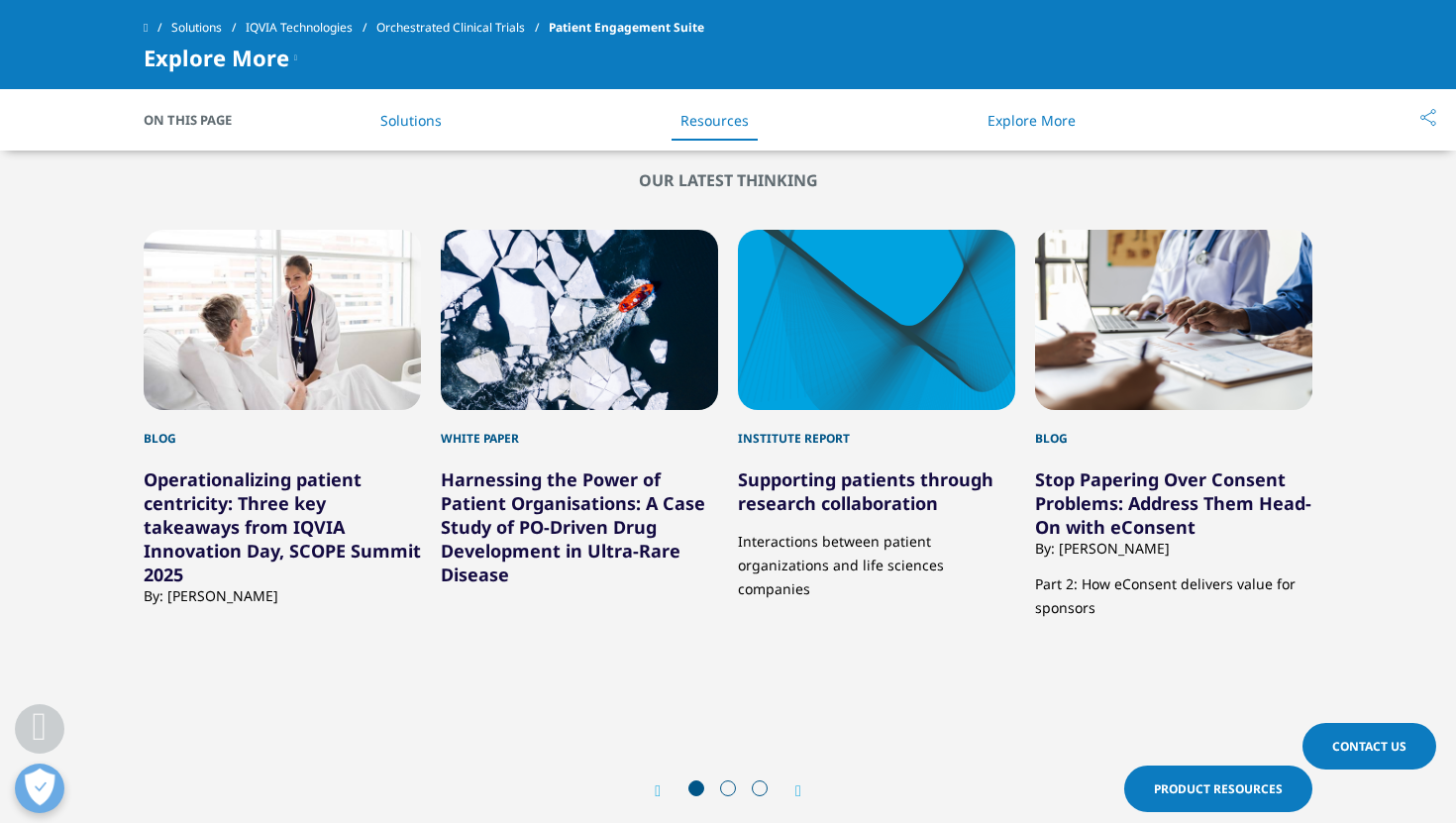 click on "Supporting patients through research collaboration" at bounding box center [866, 491] 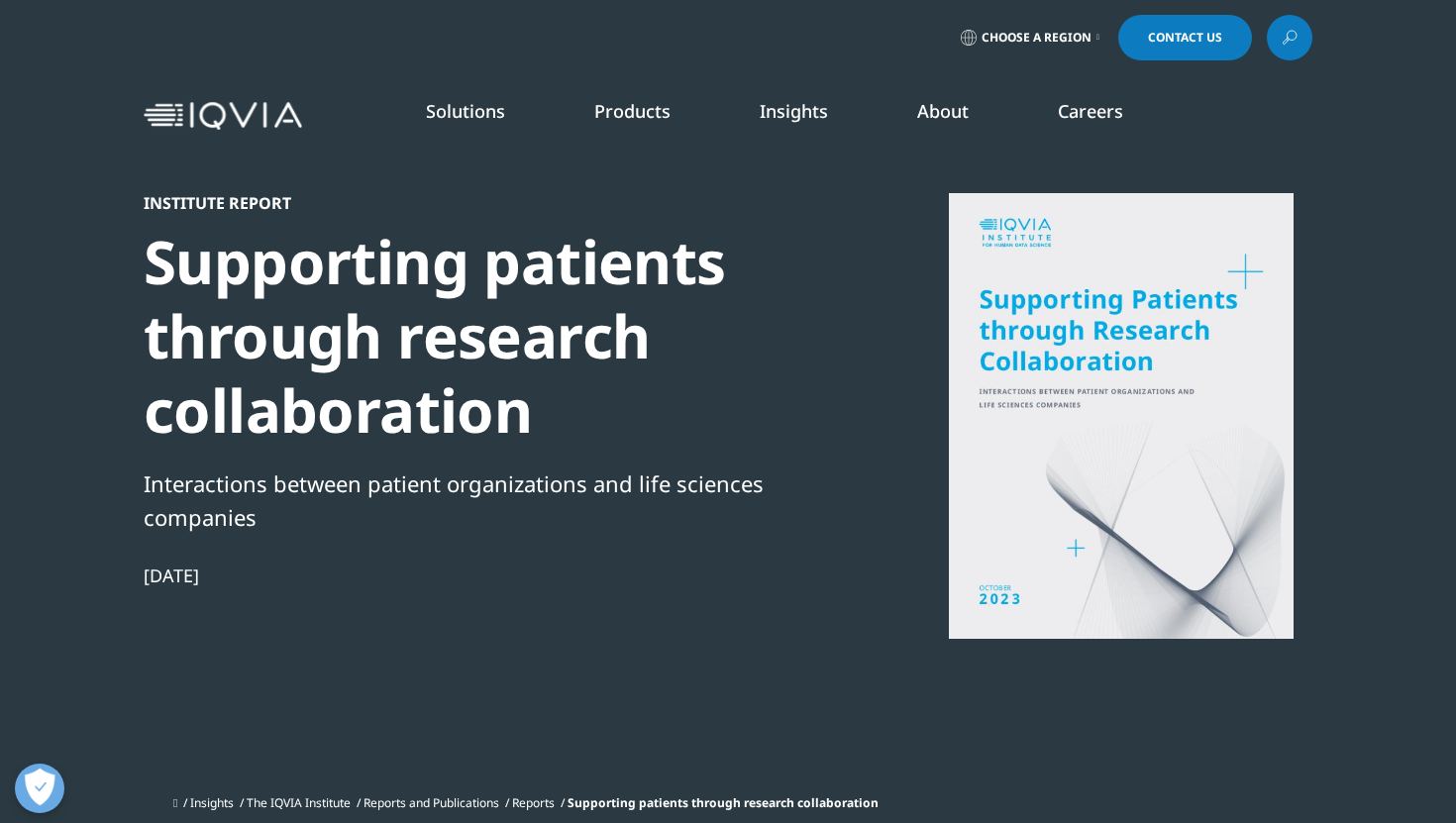 scroll, scrollTop: 0, scrollLeft: 0, axis: both 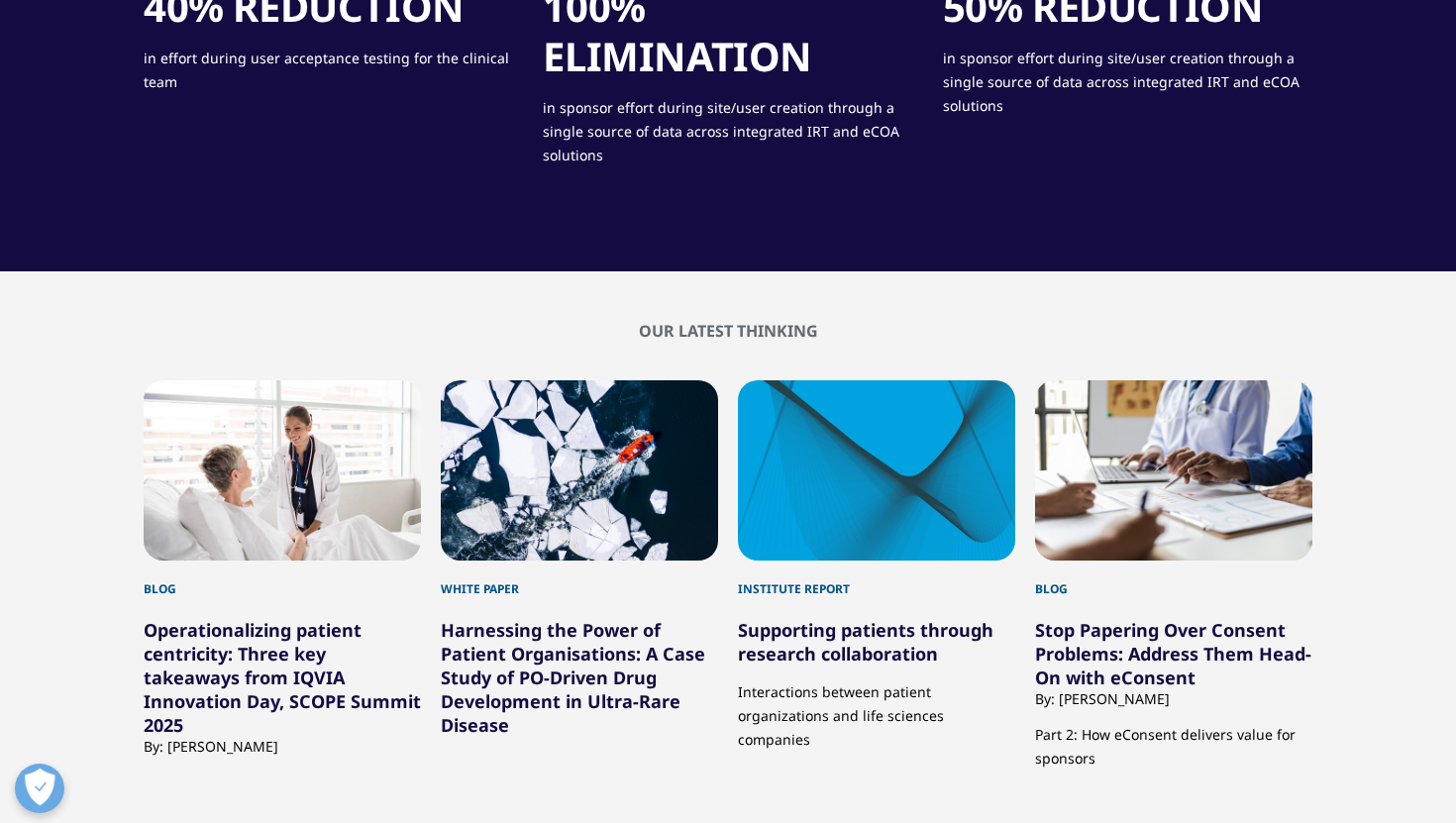 click on "Operationalizing patient centricity: Three key takeaways from IQVIA Innovation Day, SCOPE Summit 2025" at bounding box center (282, 677) 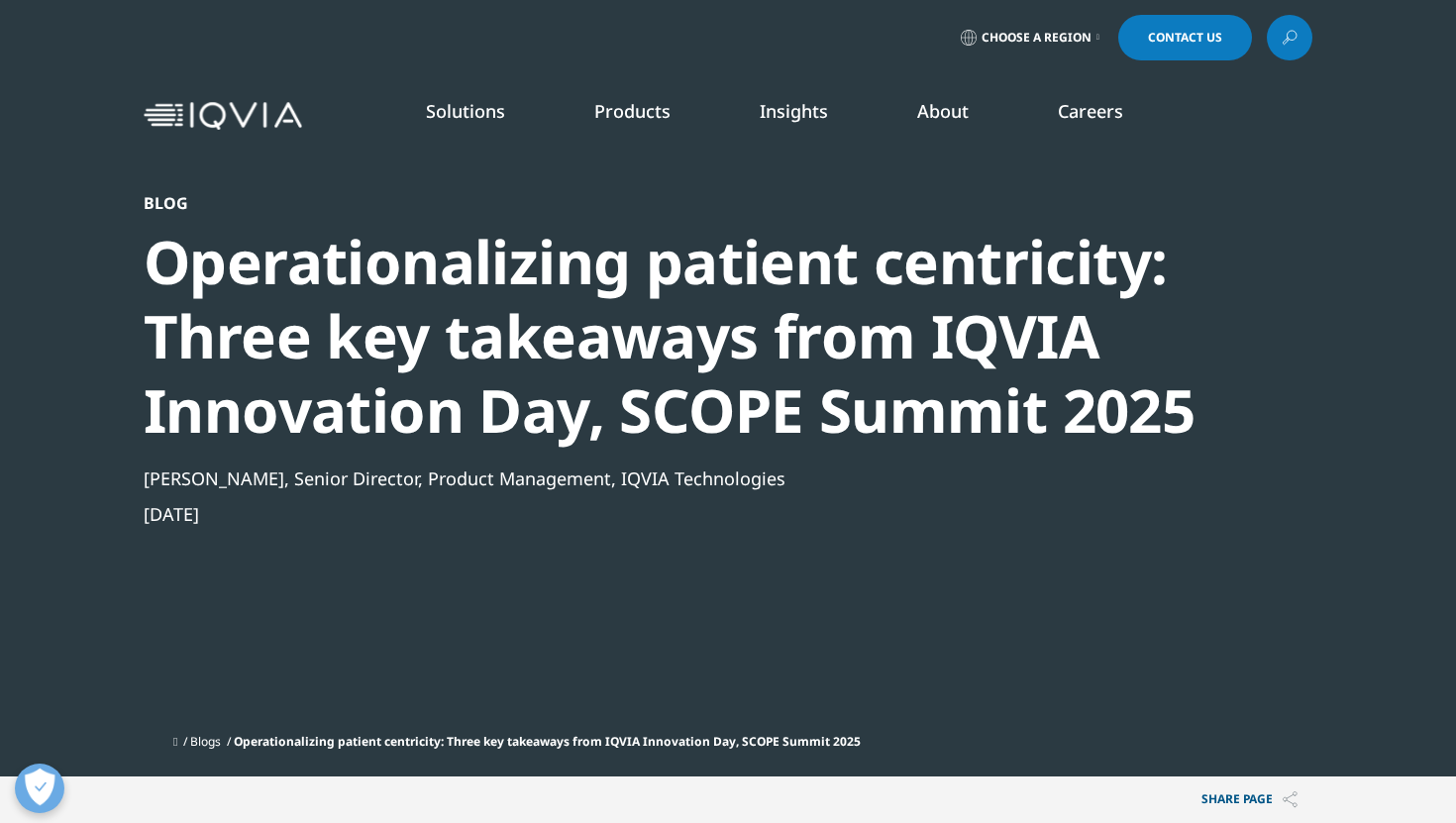 scroll, scrollTop: 0, scrollLeft: 0, axis: both 